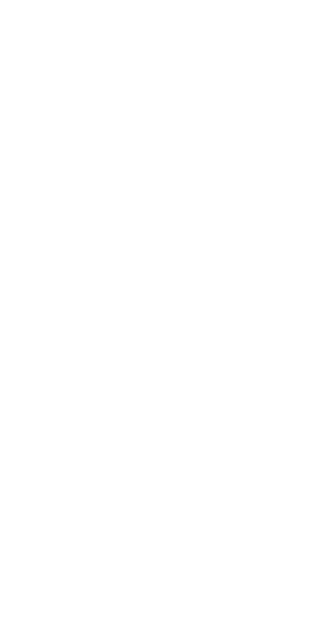 scroll, scrollTop: 0, scrollLeft: 0, axis: both 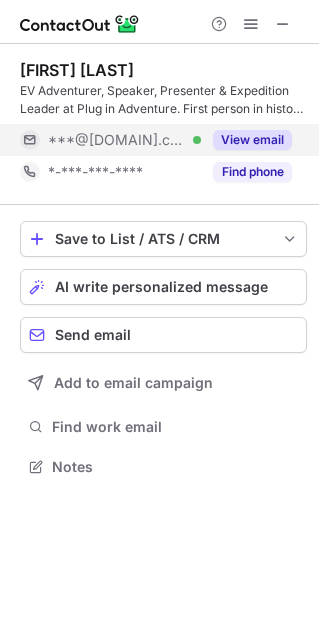 click on "View email" at bounding box center [246, 140] 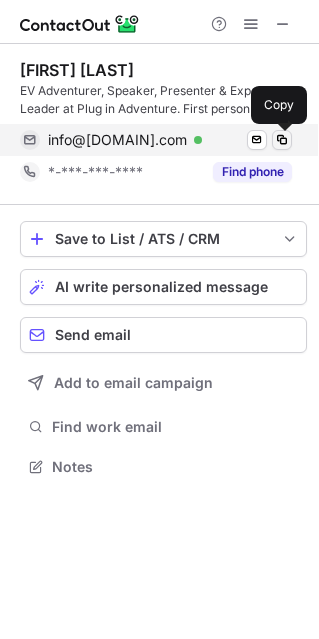 click at bounding box center (282, 140) 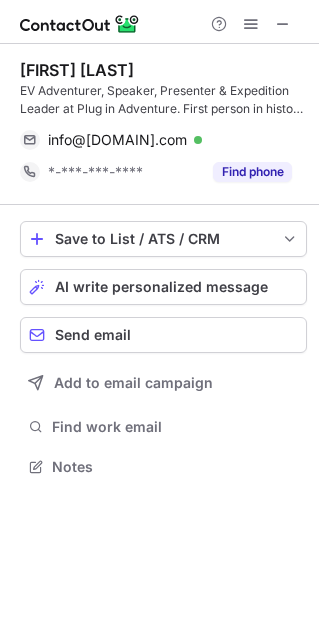 scroll, scrollTop: 442, scrollLeft: 319, axis: both 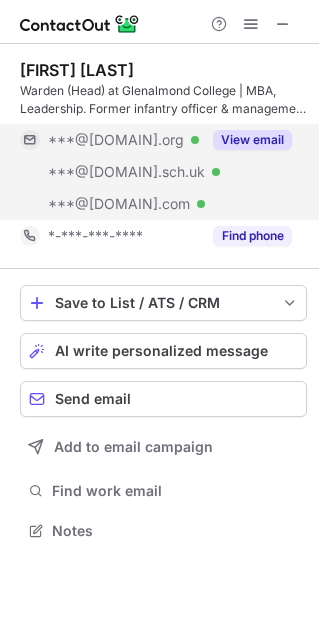 click on "View email" at bounding box center [246, 140] 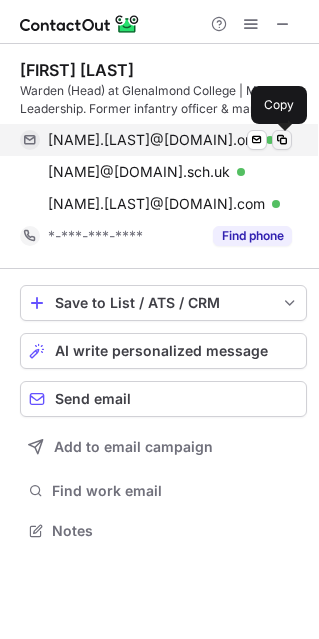click at bounding box center [282, 140] 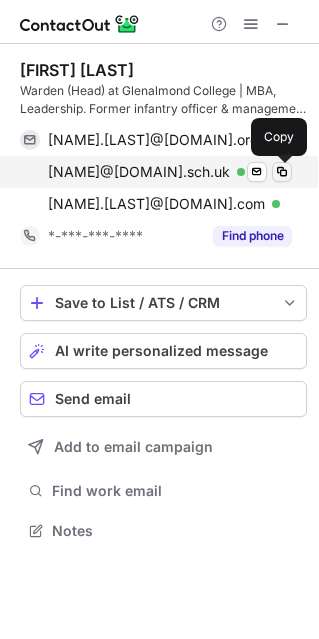 click at bounding box center [282, 172] 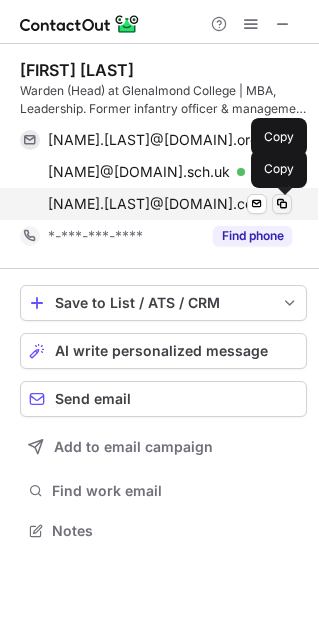 click at bounding box center [282, 204] 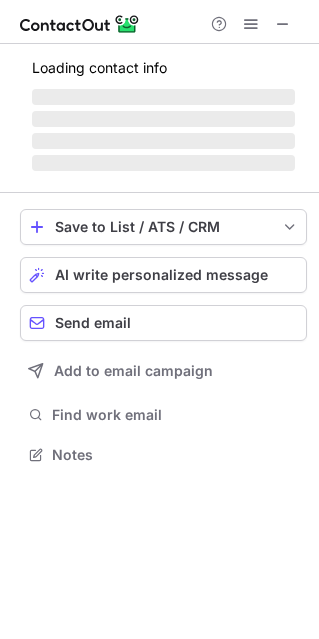 scroll, scrollTop: 442, scrollLeft: 319, axis: both 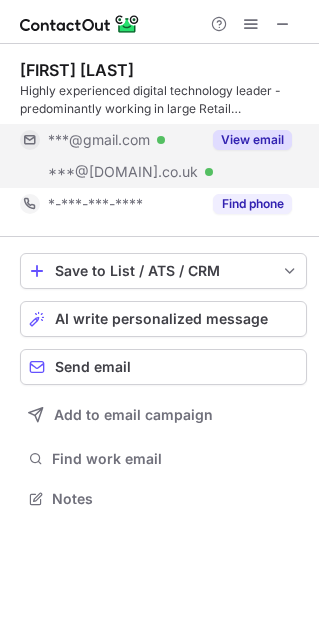 click on "View email" at bounding box center (252, 140) 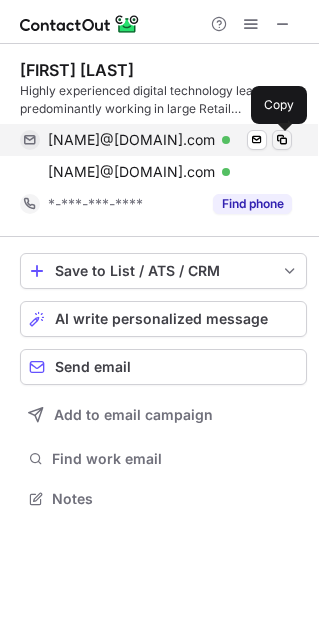 click at bounding box center (282, 140) 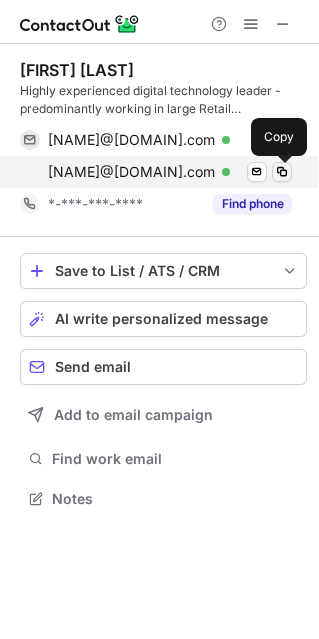 click at bounding box center (282, 172) 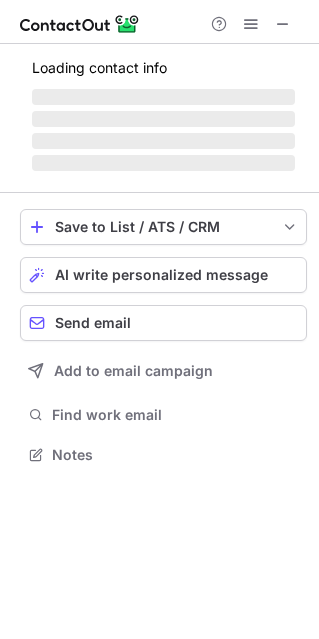 scroll, scrollTop: 442, scrollLeft: 319, axis: both 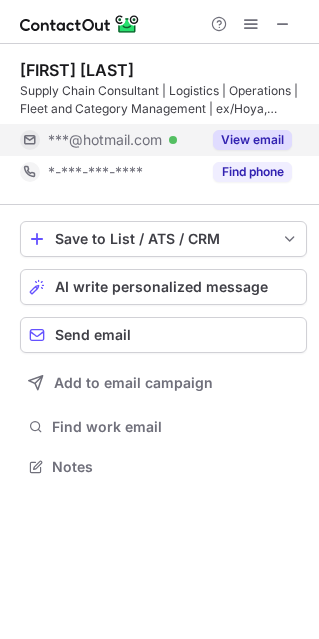 click on "View email" at bounding box center [252, 140] 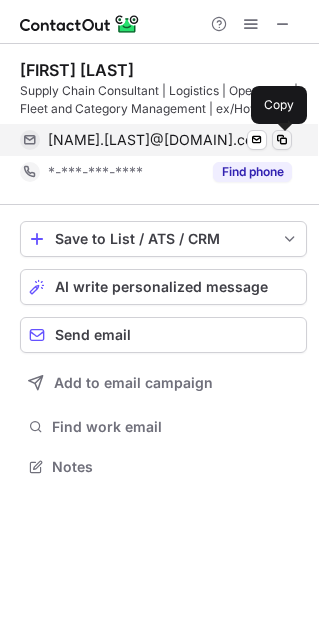 click at bounding box center [282, 140] 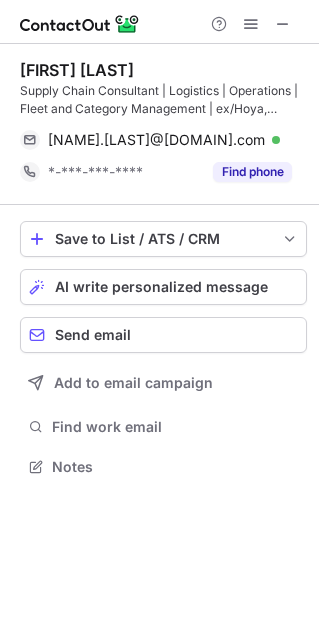 scroll, scrollTop: 442, scrollLeft: 319, axis: both 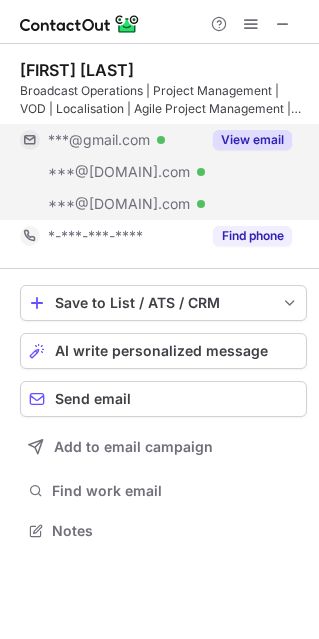 click on "View email" at bounding box center [252, 140] 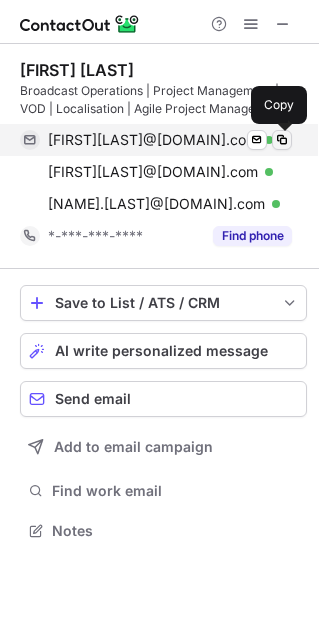 click at bounding box center (282, 140) 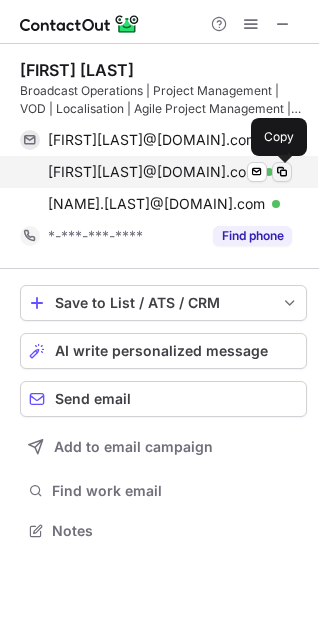 click at bounding box center (282, 172) 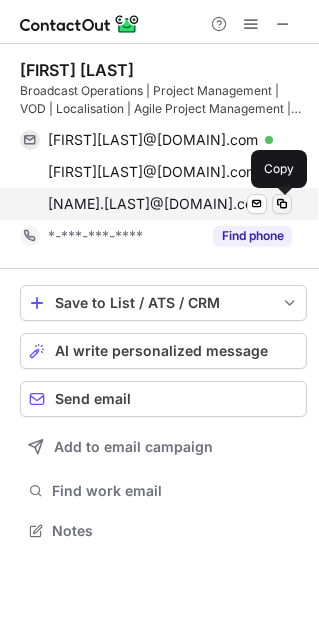 click at bounding box center [282, 204] 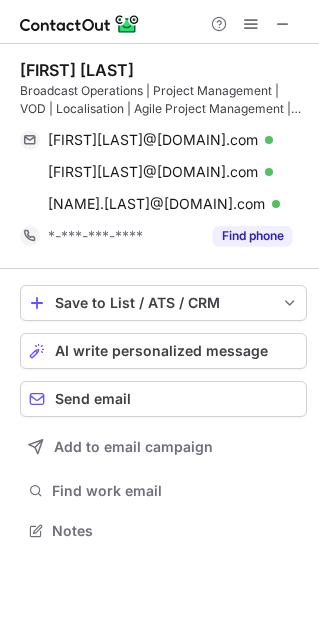 scroll, scrollTop: 442, scrollLeft: 319, axis: both 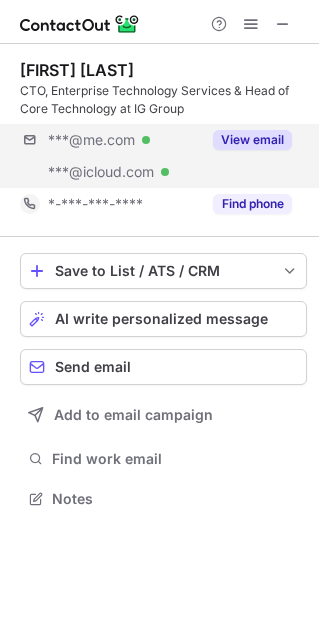 click on "***@[DOMAIN].com Verified ***@[DOMAIN].com Verified View email" at bounding box center (163, 156) 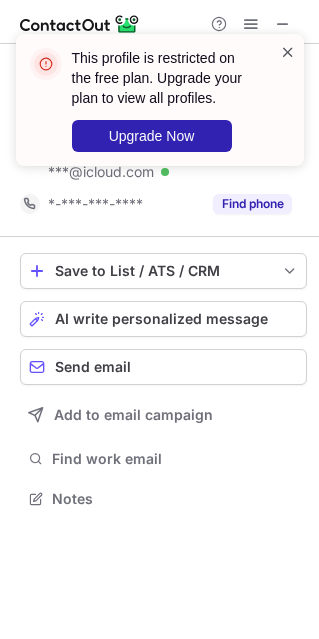 click at bounding box center (288, 52) 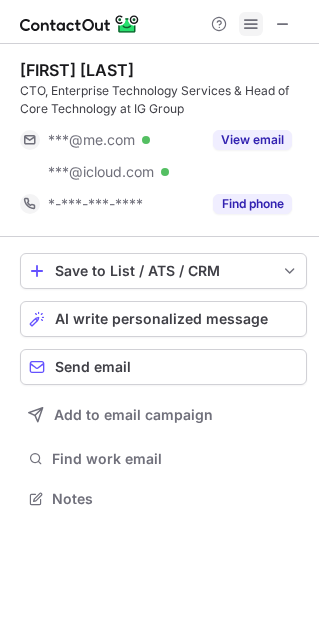click at bounding box center (251, 24) 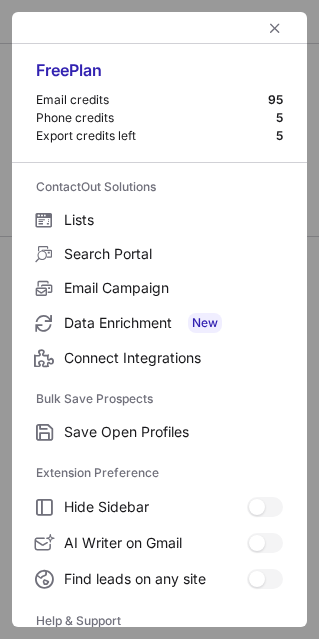 scroll, scrollTop: 193, scrollLeft: 0, axis: vertical 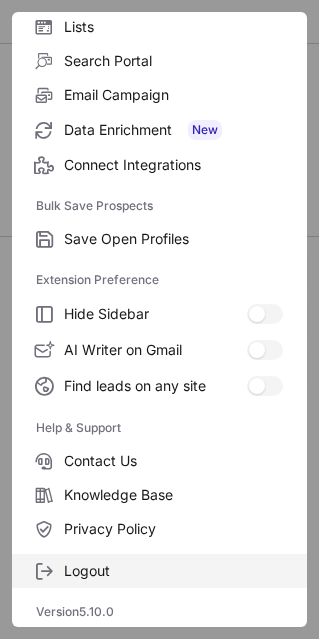 click on "Logout" at bounding box center (173, 571) 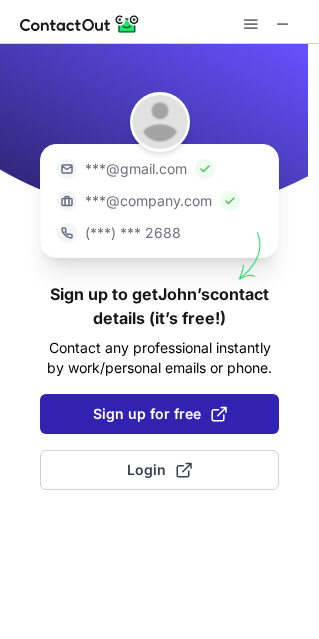 click at bounding box center (219, 414) 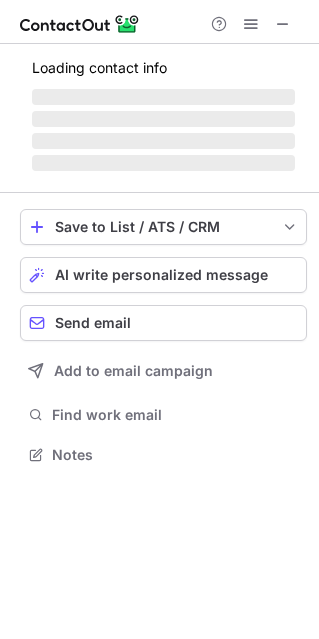 scroll, scrollTop: 10, scrollLeft: 10, axis: both 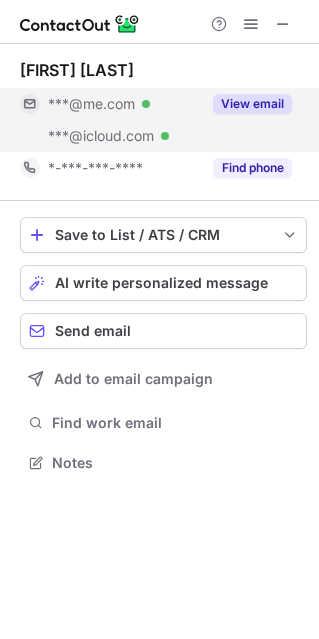click on "View email" at bounding box center (252, 104) 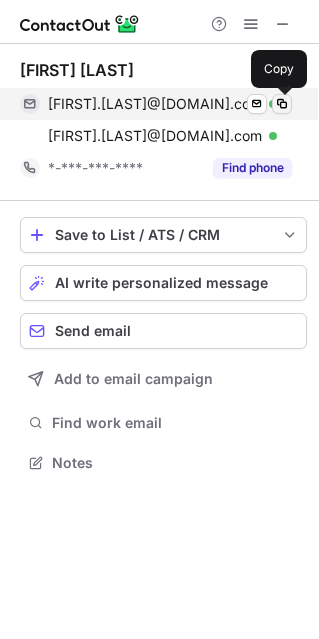 click at bounding box center [282, 104] 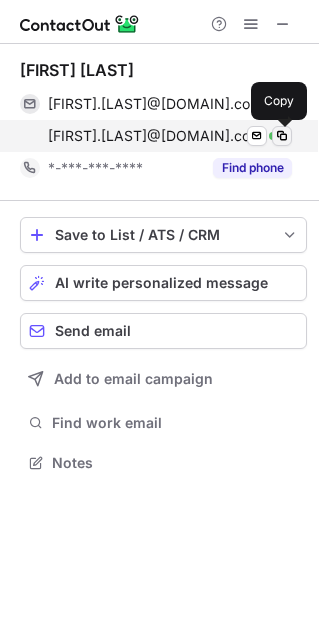 click at bounding box center [282, 136] 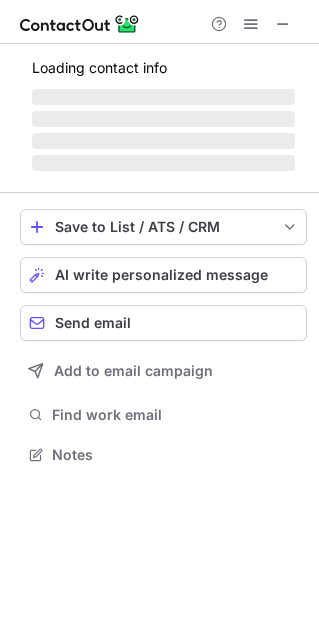scroll, scrollTop: 442, scrollLeft: 319, axis: both 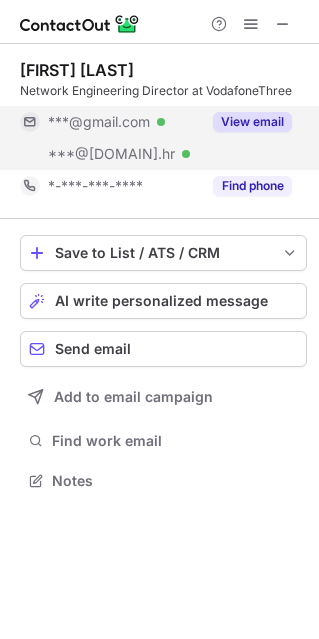 click on "View email" at bounding box center (246, 122) 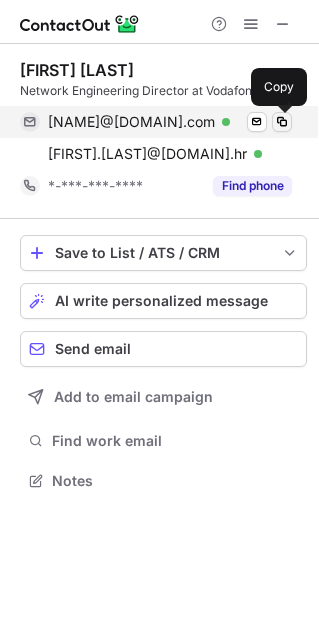 click at bounding box center (282, 122) 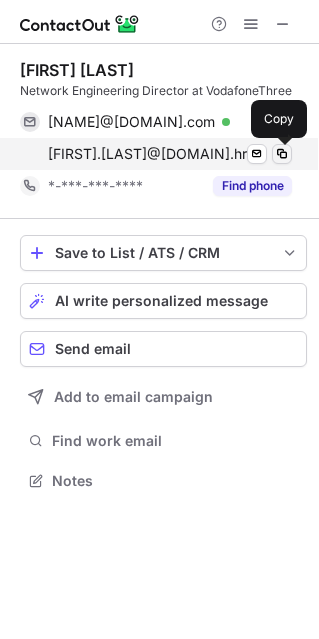 click at bounding box center (282, 154) 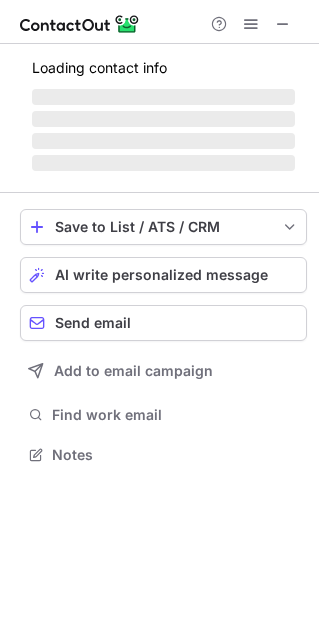 scroll, scrollTop: 442, scrollLeft: 319, axis: both 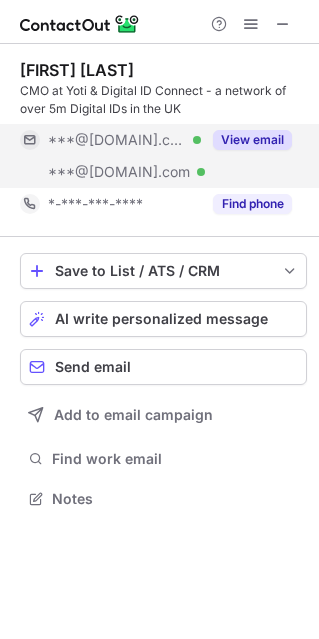 click on "View email" at bounding box center (252, 140) 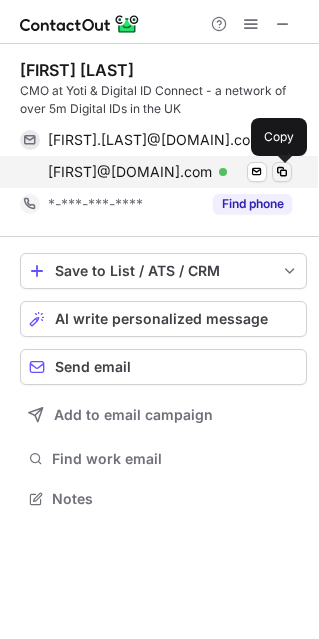 click at bounding box center [282, 172] 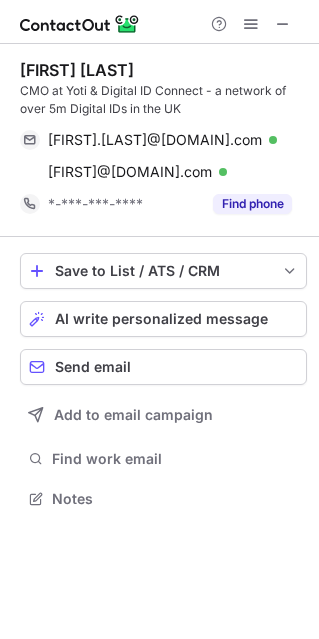 scroll, scrollTop: 452, scrollLeft: 319, axis: both 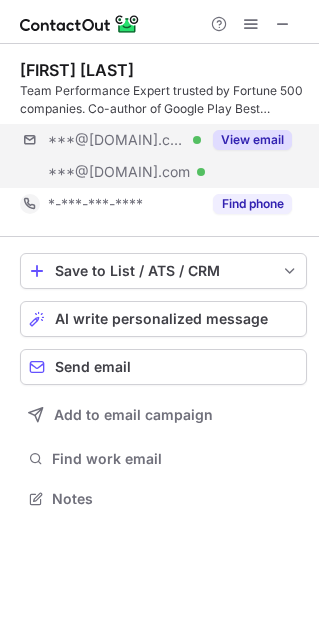 click on "***@[DOMAIN].co.uk Verified ***@[DOMAIN].com Verified View email" at bounding box center (163, 156) 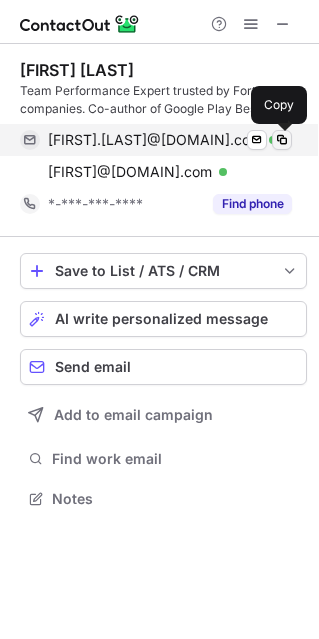 click at bounding box center [282, 140] 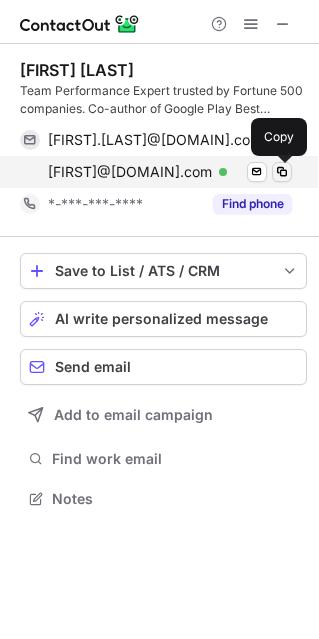 click at bounding box center (282, 172) 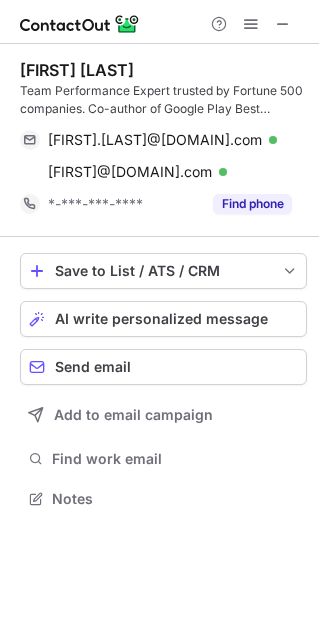 scroll, scrollTop: 442, scrollLeft: 319, axis: both 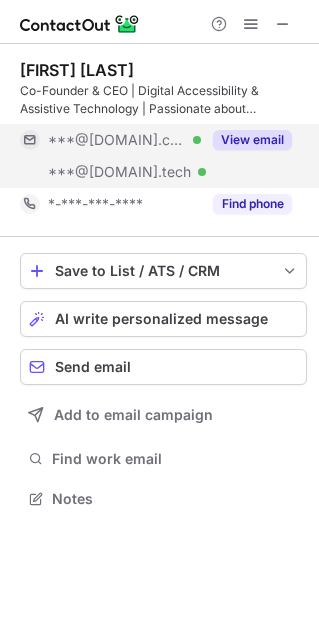 click on "View email" at bounding box center (252, 140) 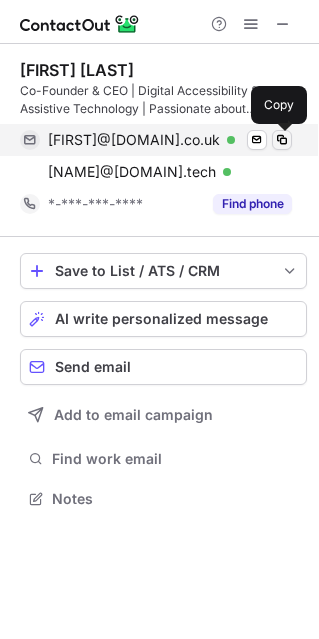 click at bounding box center (282, 140) 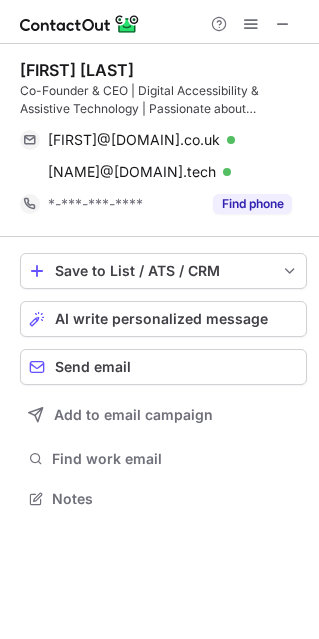 scroll, scrollTop: 452, scrollLeft: 319, axis: both 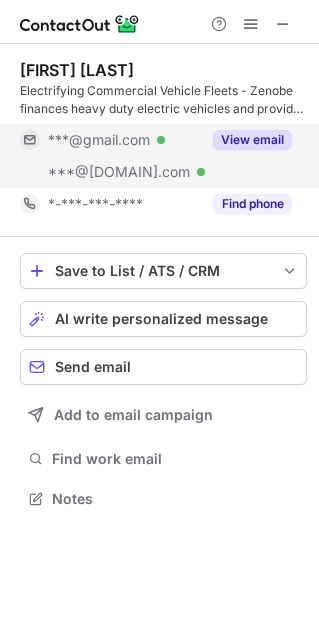 click on "View email" at bounding box center (252, 140) 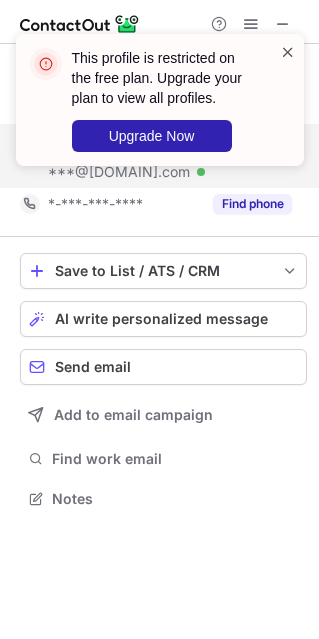 click at bounding box center [288, 52] 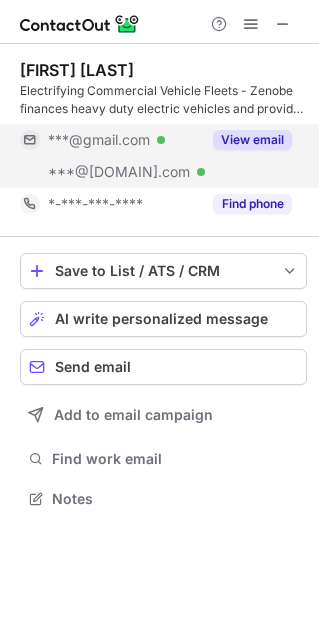 click on "This profile is restricted on the free plan. Upgrade your plan to view all profiles. Upgrade Now" at bounding box center (160, 34) 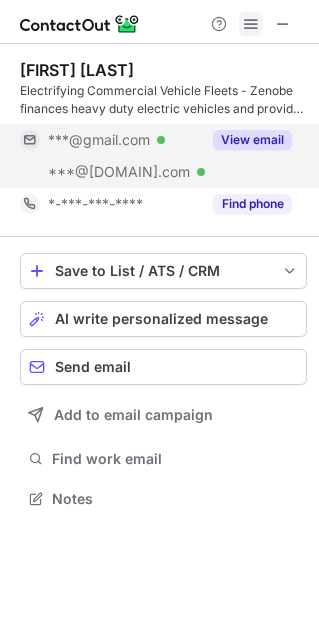 click at bounding box center [251, 24] 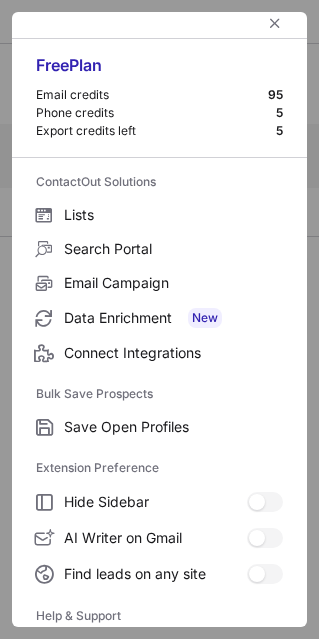 scroll, scrollTop: 193, scrollLeft: 0, axis: vertical 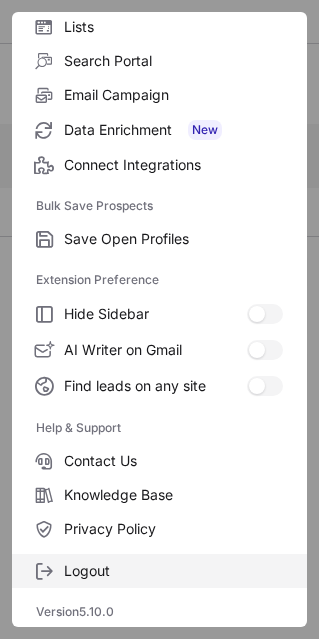 click on "Logout" at bounding box center (173, 571) 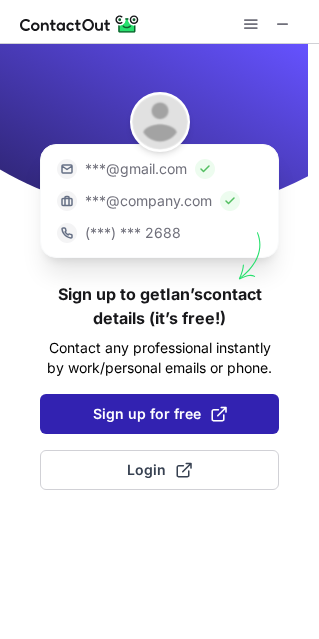 click on "Sign up for free" at bounding box center (160, 414) 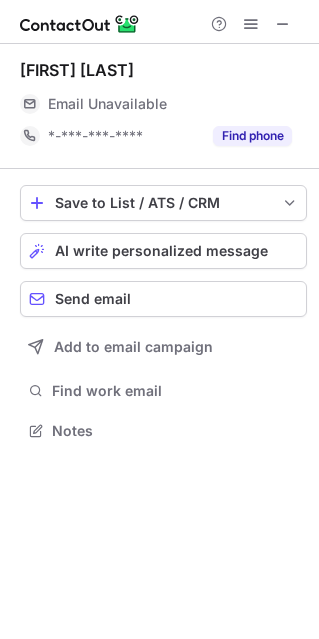 scroll, scrollTop: 10, scrollLeft: 10, axis: both 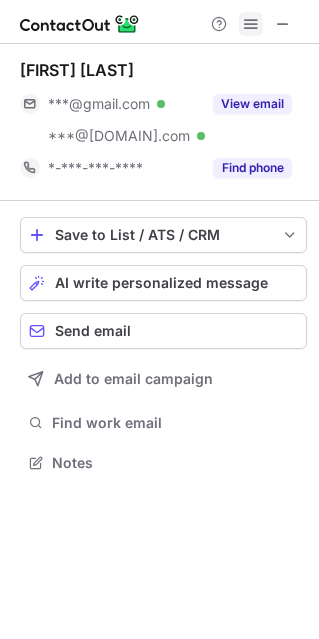 click at bounding box center [251, 24] 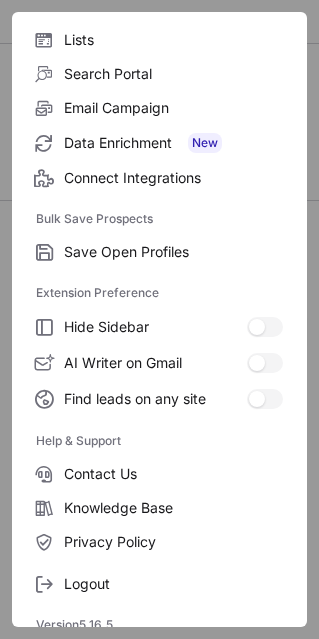 scroll, scrollTop: 193, scrollLeft: 0, axis: vertical 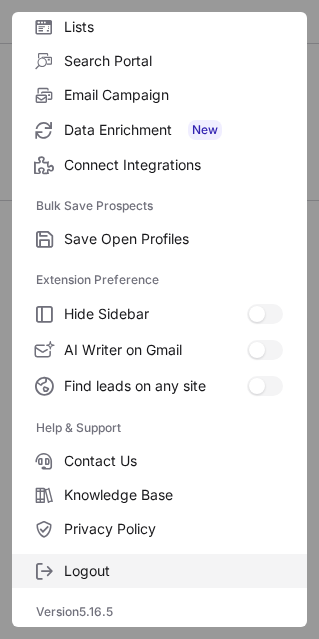 click on "Logout" at bounding box center [173, 571] 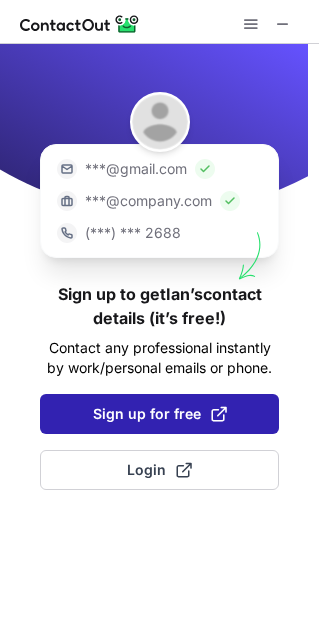 click at bounding box center [219, 414] 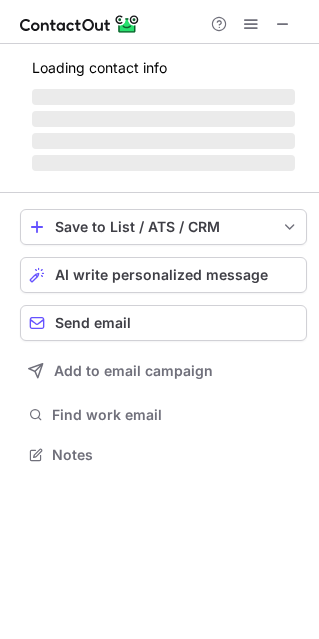 scroll, scrollTop: 10, scrollLeft: 10, axis: both 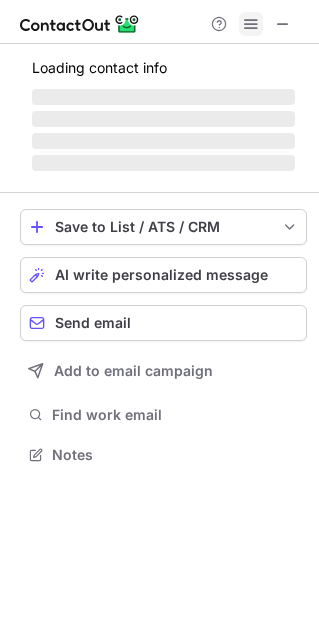 click at bounding box center [251, 24] 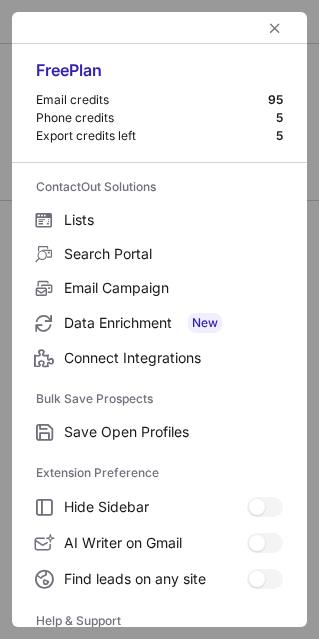 scroll, scrollTop: 193, scrollLeft: 0, axis: vertical 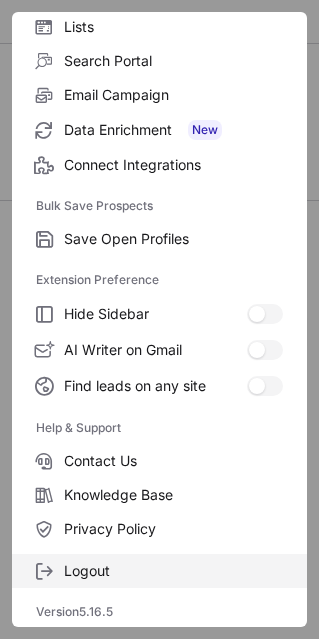 click on "Logout" at bounding box center (173, 571) 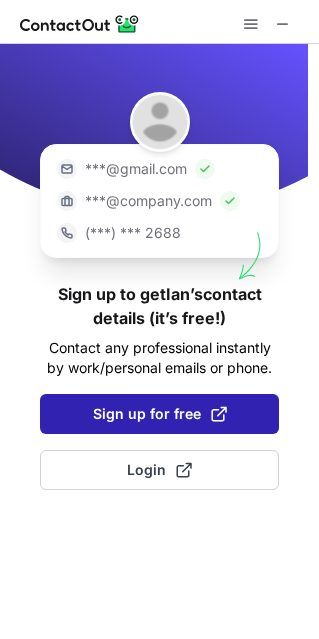 click on "Sign up for free" at bounding box center (160, 414) 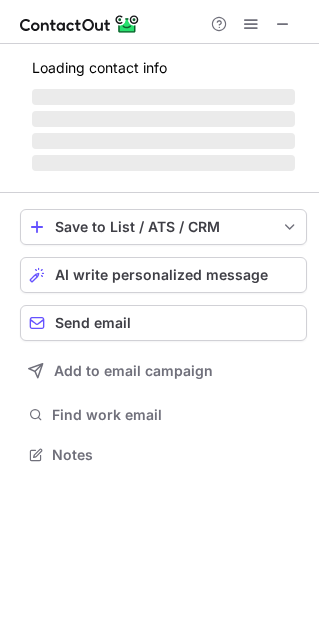 scroll, scrollTop: 10, scrollLeft: 10, axis: both 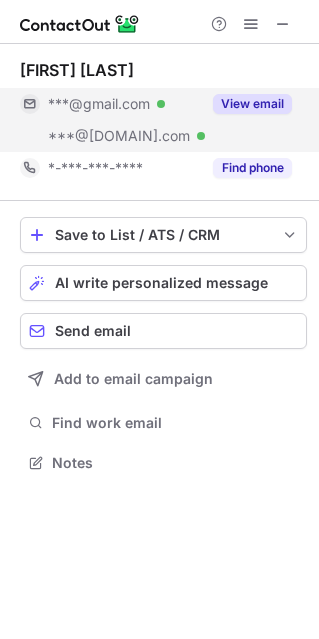 click on "View email" at bounding box center (252, 104) 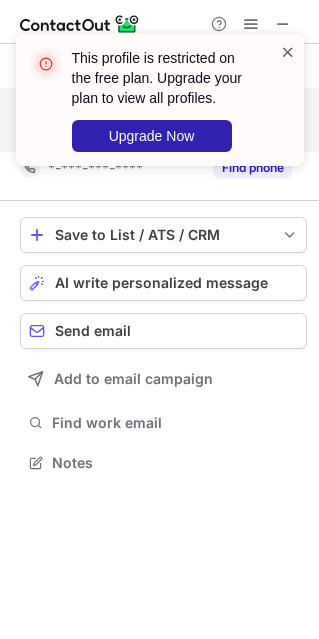 click at bounding box center [288, 52] 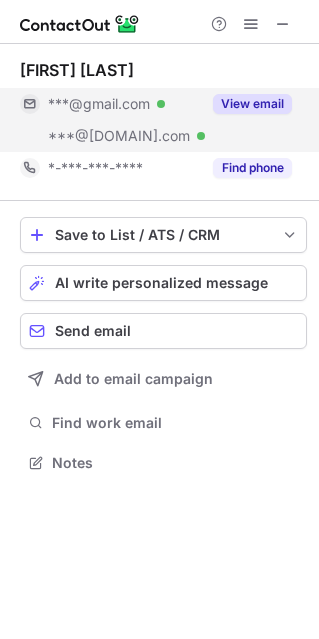 click on "This profile is restricted on the free plan. Upgrade your plan to view all profiles. Upgrade Now" at bounding box center (160, 108) 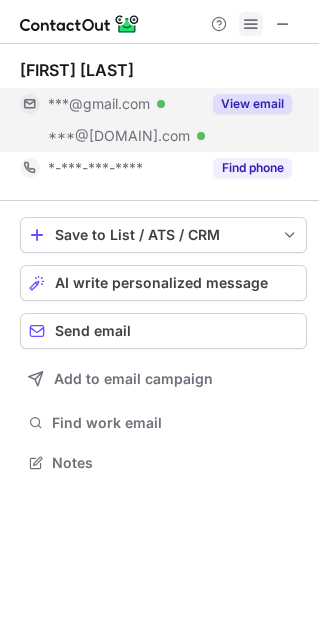 click at bounding box center (251, 24) 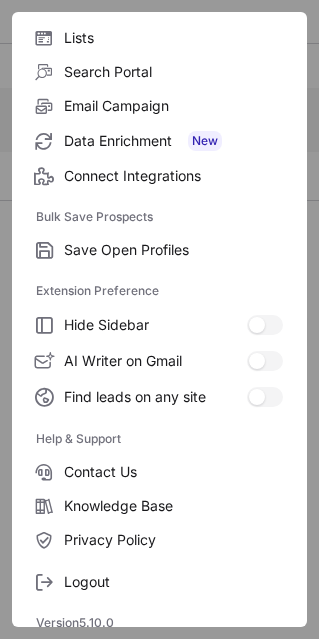 scroll, scrollTop: 193, scrollLeft: 0, axis: vertical 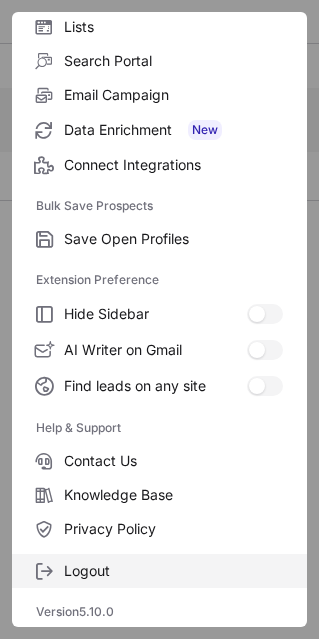 click on "Logout" at bounding box center (173, 571) 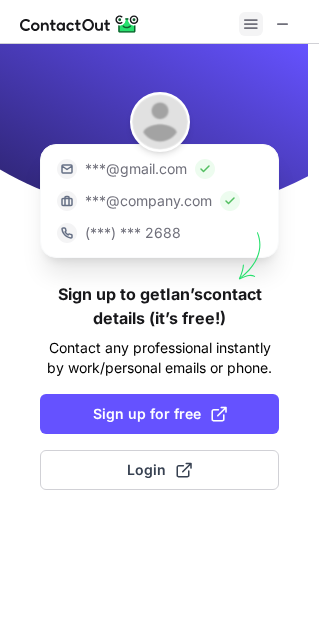 click at bounding box center (251, 24) 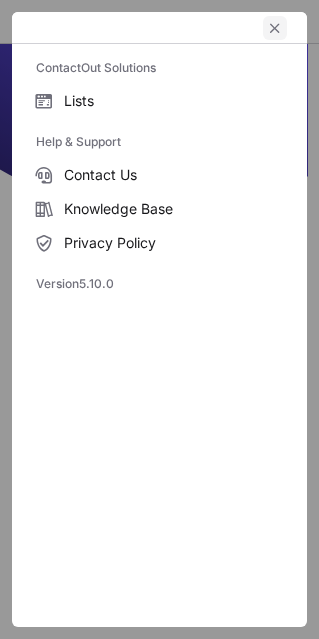 click at bounding box center [275, 28] 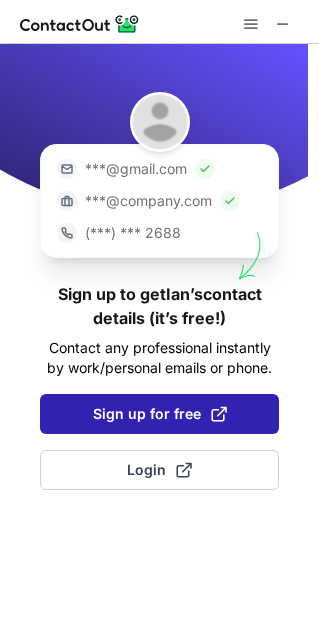 click on "Sign up for free" at bounding box center (160, 414) 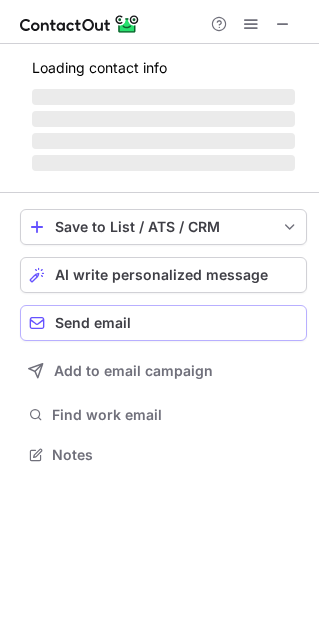 scroll, scrollTop: 10, scrollLeft: 10, axis: both 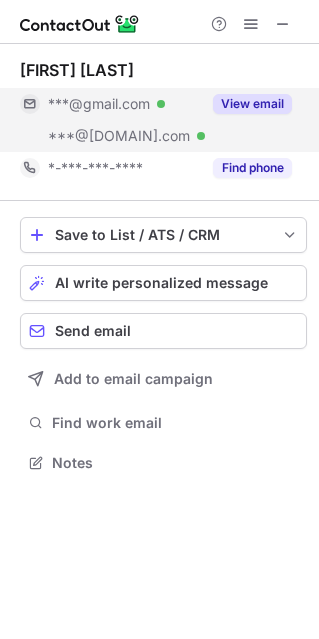 click on "View email" at bounding box center [252, 104] 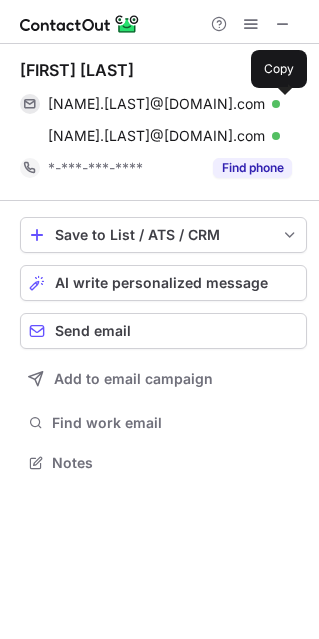click at bounding box center [282, 104] 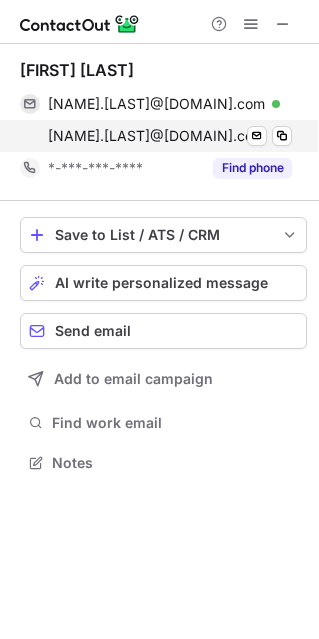click on "[NAME].[LAST]@[DOMAIN].com Verified Send email Copy" at bounding box center [156, 136] 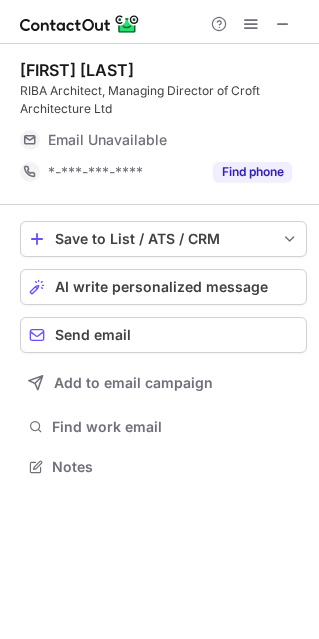 scroll, scrollTop: 452, scrollLeft: 319, axis: both 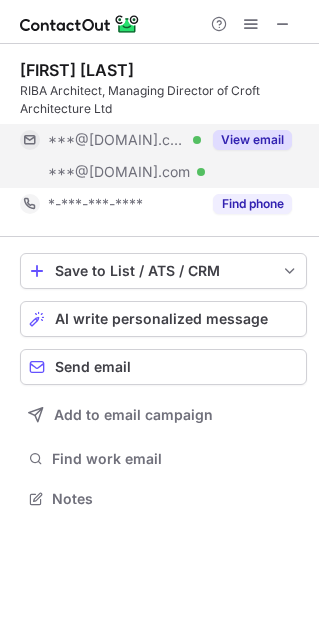 click on "View email" at bounding box center [252, 140] 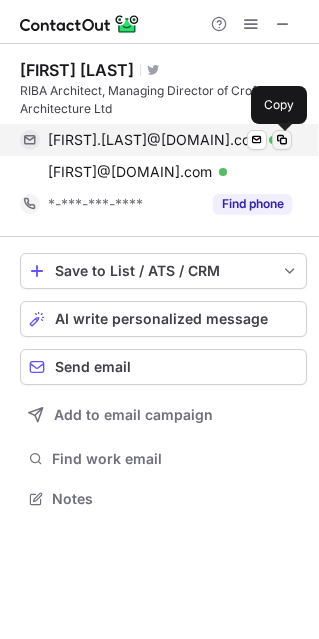click at bounding box center (282, 140) 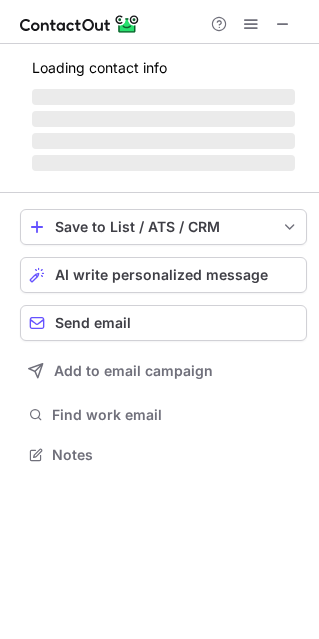 scroll, scrollTop: 442, scrollLeft: 319, axis: both 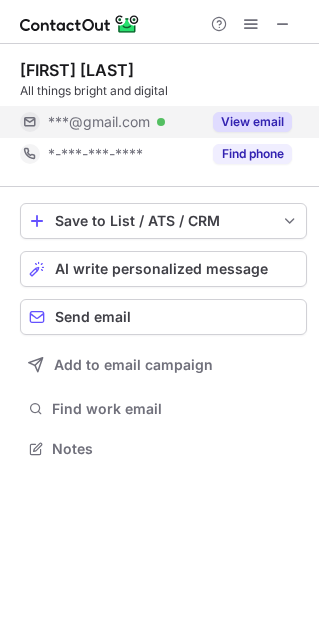 click on "View email" at bounding box center [252, 122] 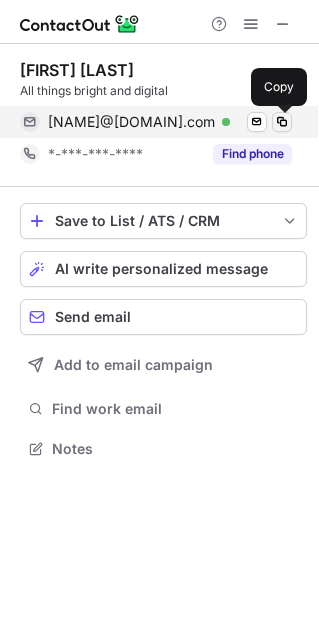 click at bounding box center (282, 122) 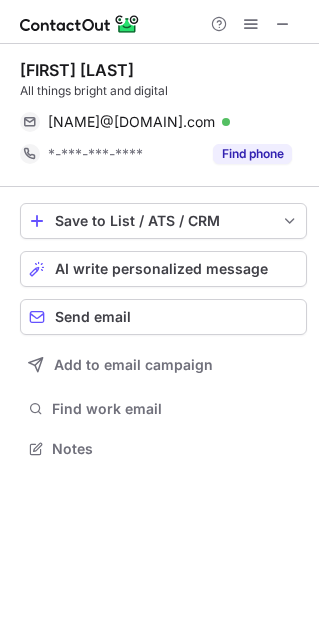 scroll, scrollTop: 10, scrollLeft: 10, axis: both 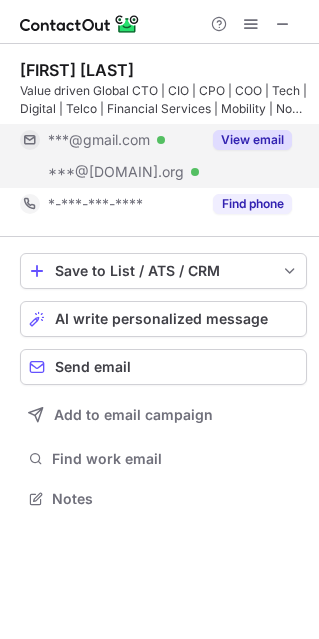 click on "View email" at bounding box center [246, 140] 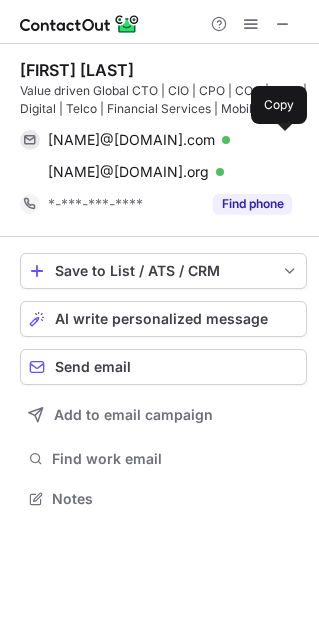 click at bounding box center (282, 140) 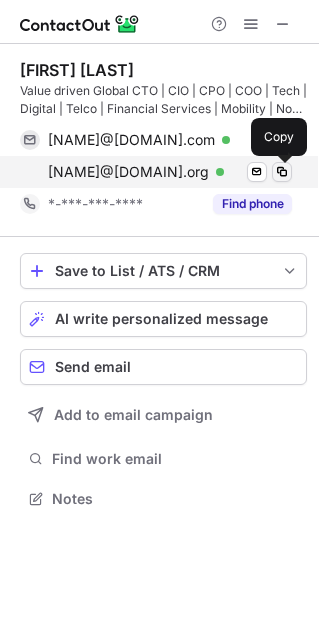 click at bounding box center (282, 172) 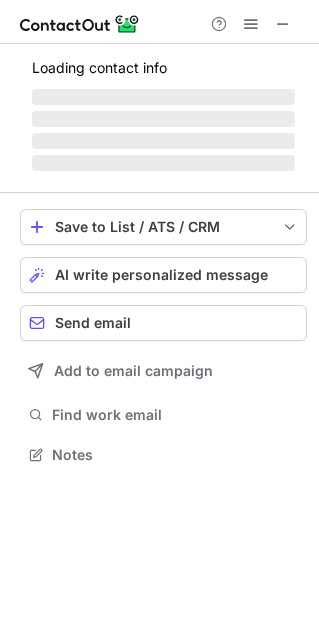 scroll, scrollTop: 442, scrollLeft: 319, axis: both 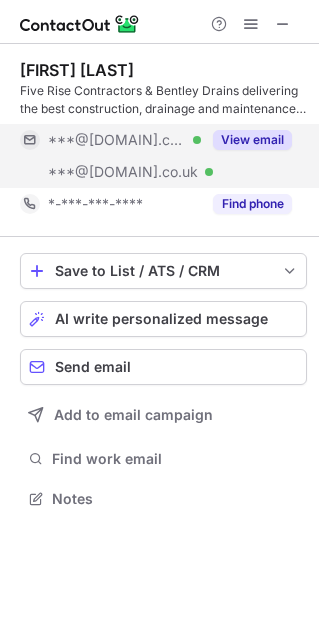 click on "View email" at bounding box center (252, 140) 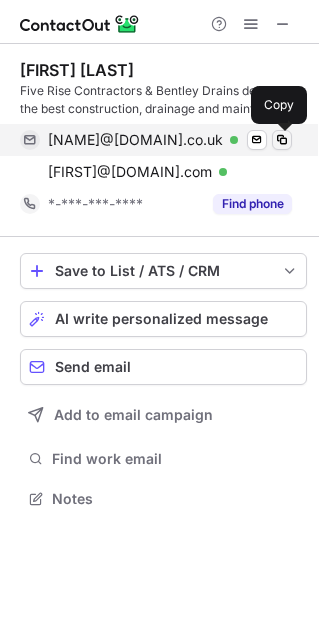 click at bounding box center [282, 140] 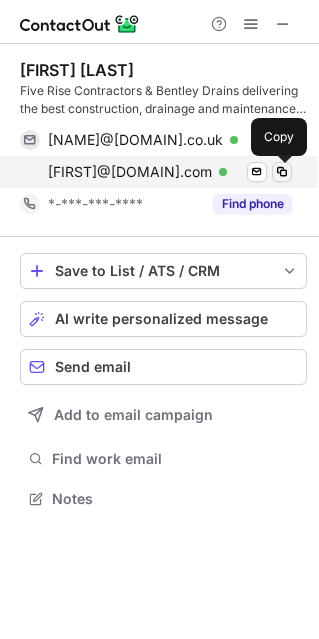 click at bounding box center (282, 172) 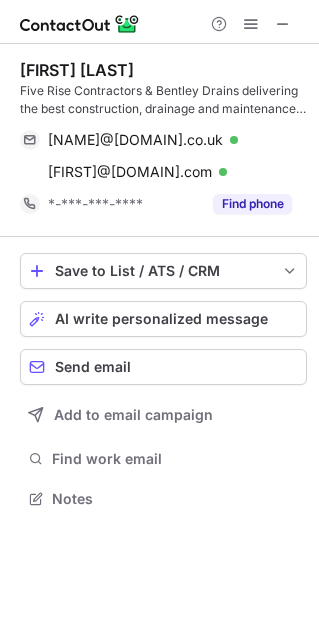 scroll, scrollTop: 452, scrollLeft: 319, axis: both 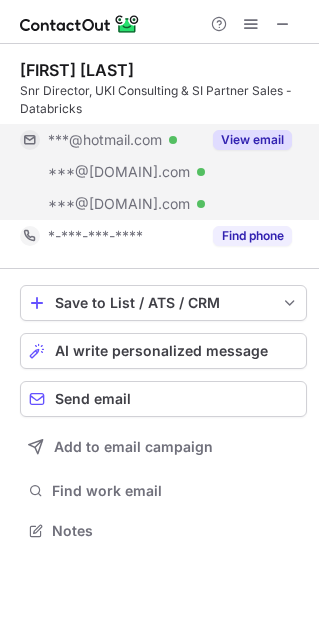click on "View email" at bounding box center [252, 140] 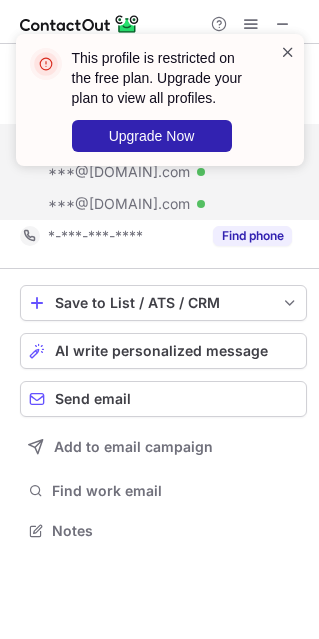 click at bounding box center (288, 52) 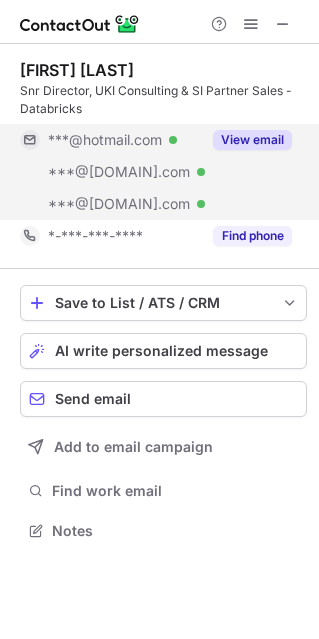click on "This profile is restricted on the free plan. Upgrade your plan to view all profiles. Upgrade Now" at bounding box center [160, 108] 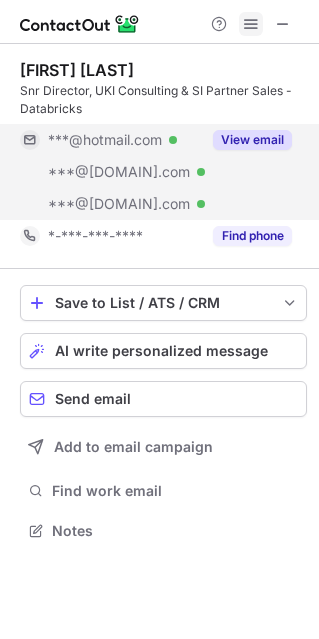 click at bounding box center (251, 24) 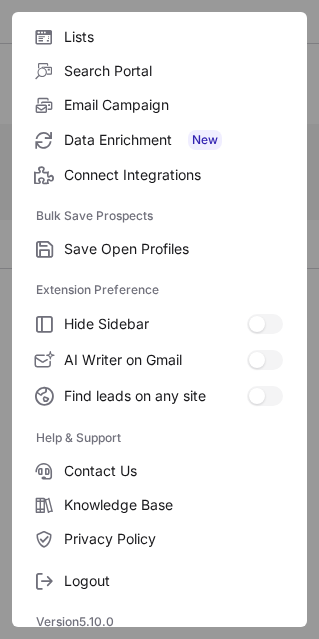 scroll, scrollTop: 193, scrollLeft: 0, axis: vertical 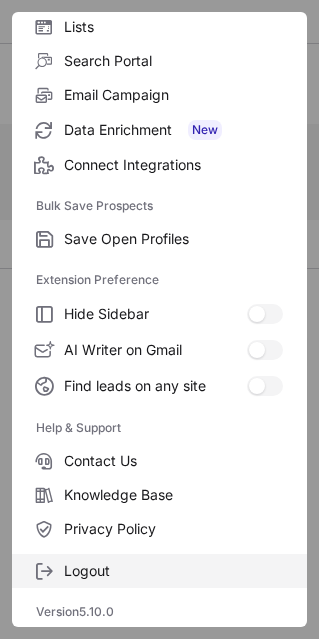 click on "Logout" at bounding box center [173, 571] 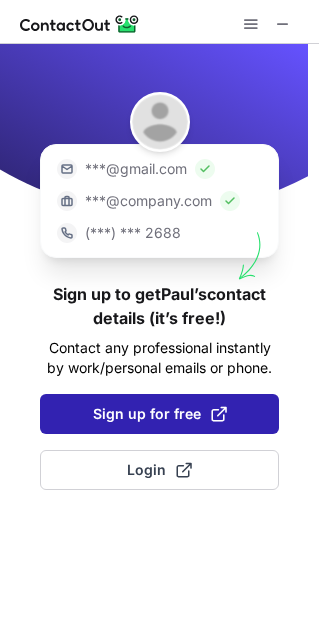 click on "Sign up for free" at bounding box center (160, 414) 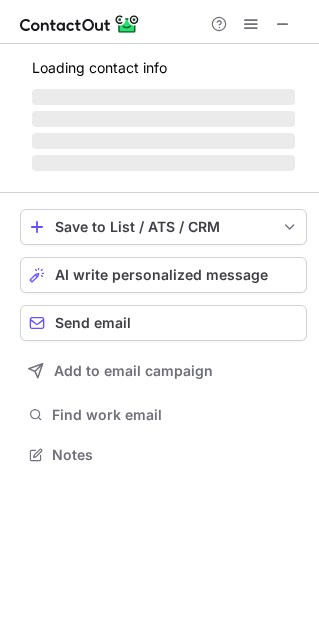 scroll, scrollTop: 10, scrollLeft: 10, axis: both 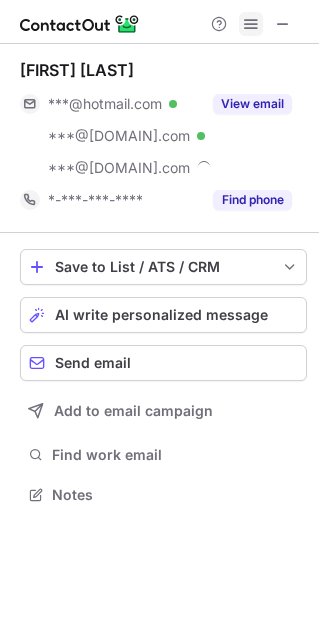 click at bounding box center (251, 24) 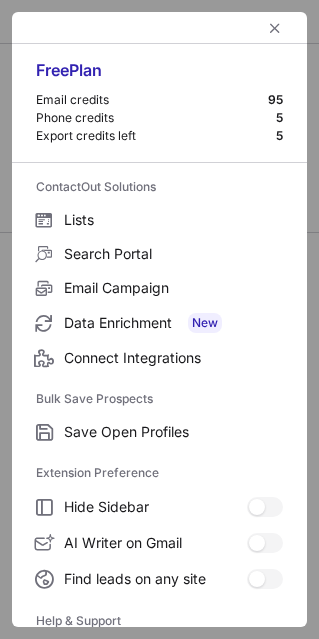 scroll, scrollTop: 193, scrollLeft: 0, axis: vertical 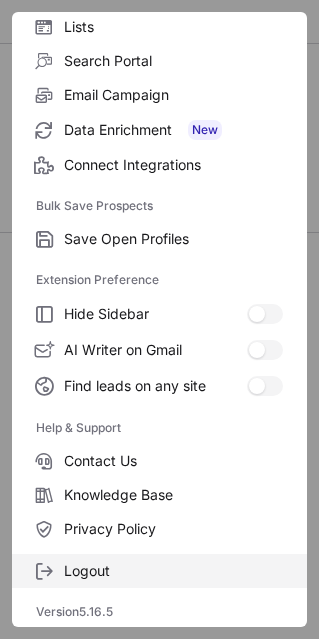 click on "Logout" at bounding box center [159, 571] 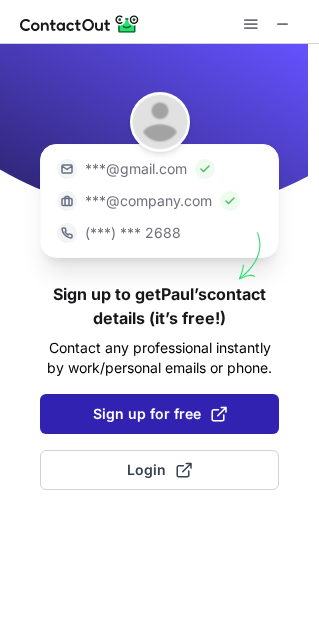 click on "Sign up for free" at bounding box center (159, 414) 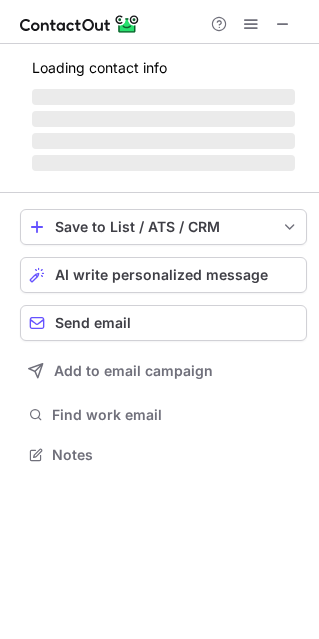 scroll, scrollTop: 10, scrollLeft: 10, axis: both 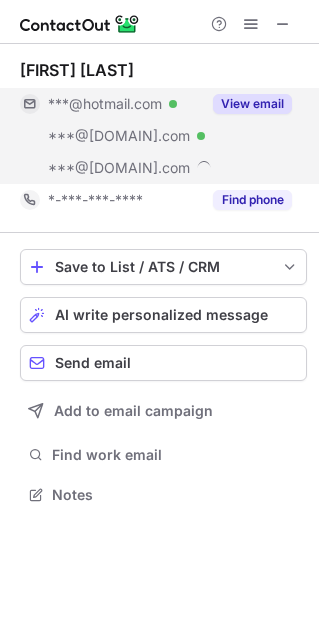 click on "View email" at bounding box center [246, 104] 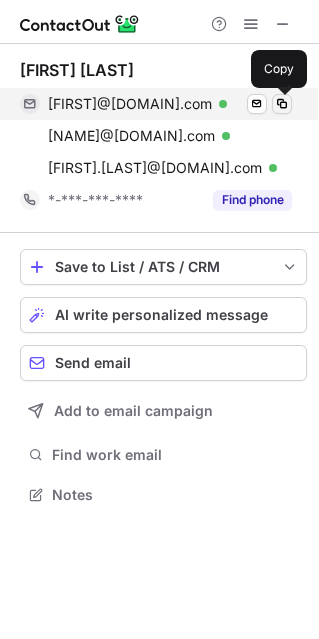 click at bounding box center (282, 104) 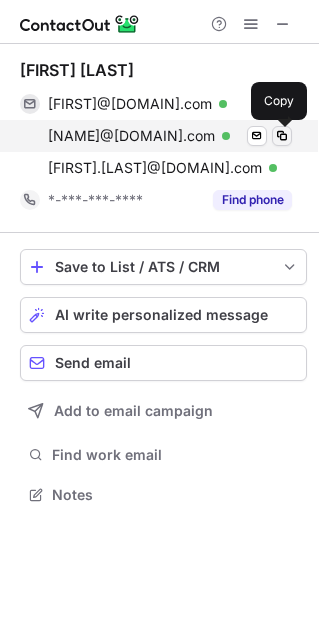 click at bounding box center [282, 136] 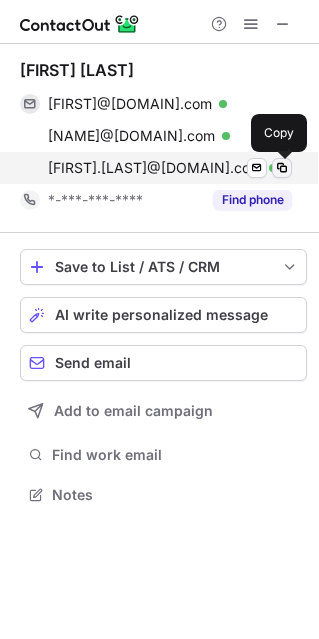 click at bounding box center [282, 168] 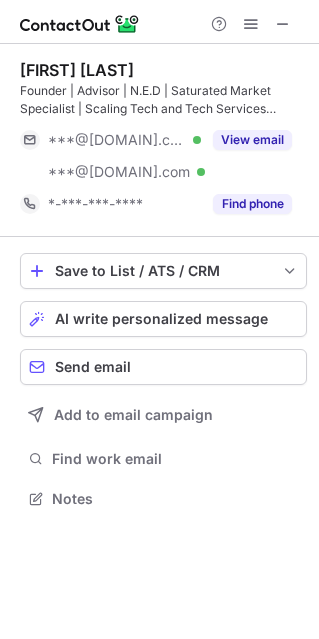 scroll, scrollTop: 10, scrollLeft: 10, axis: both 